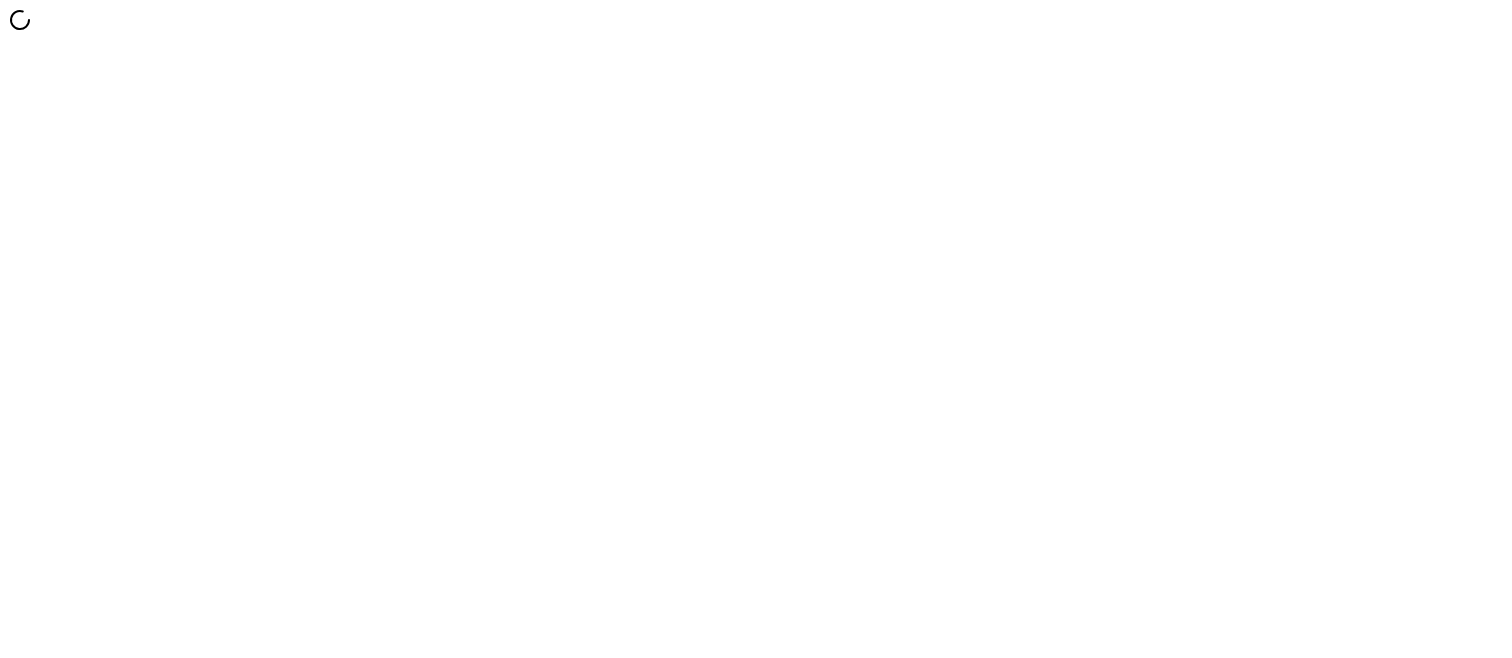 scroll, scrollTop: 0, scrollLeft: 0, axis: both 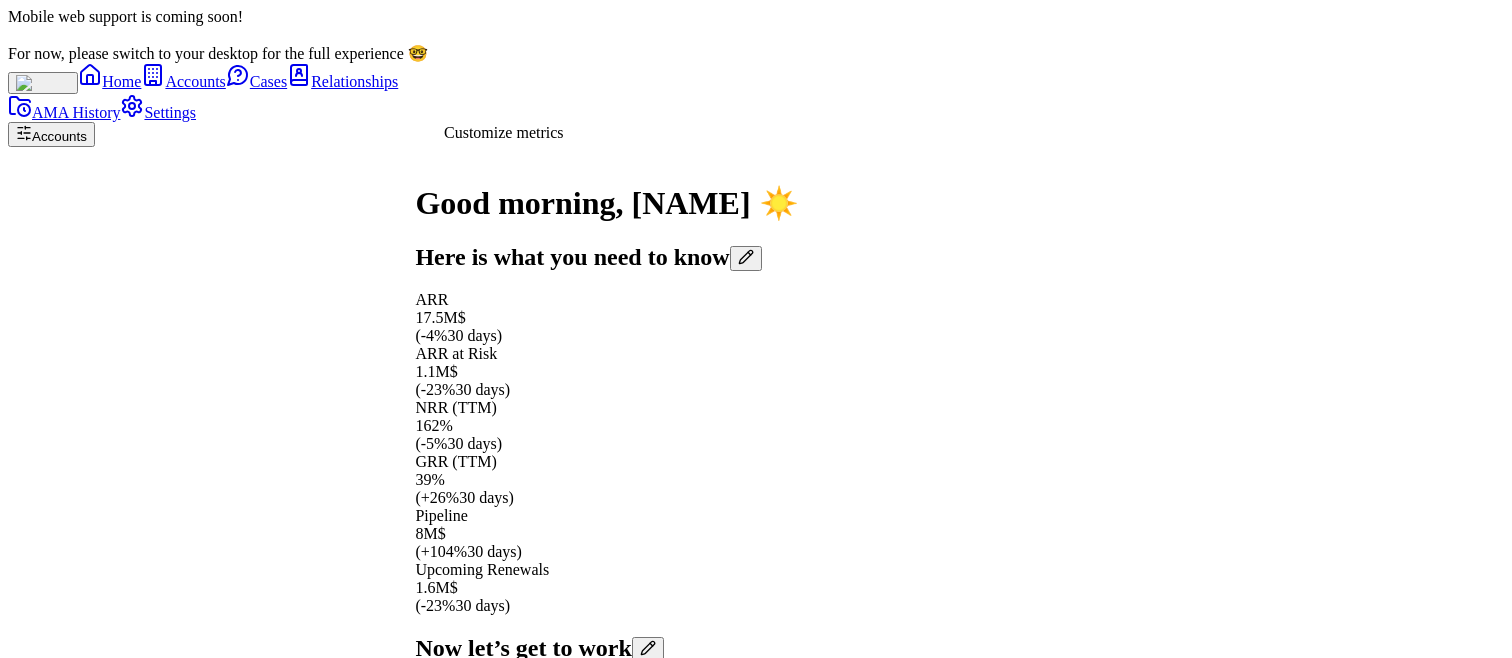 click 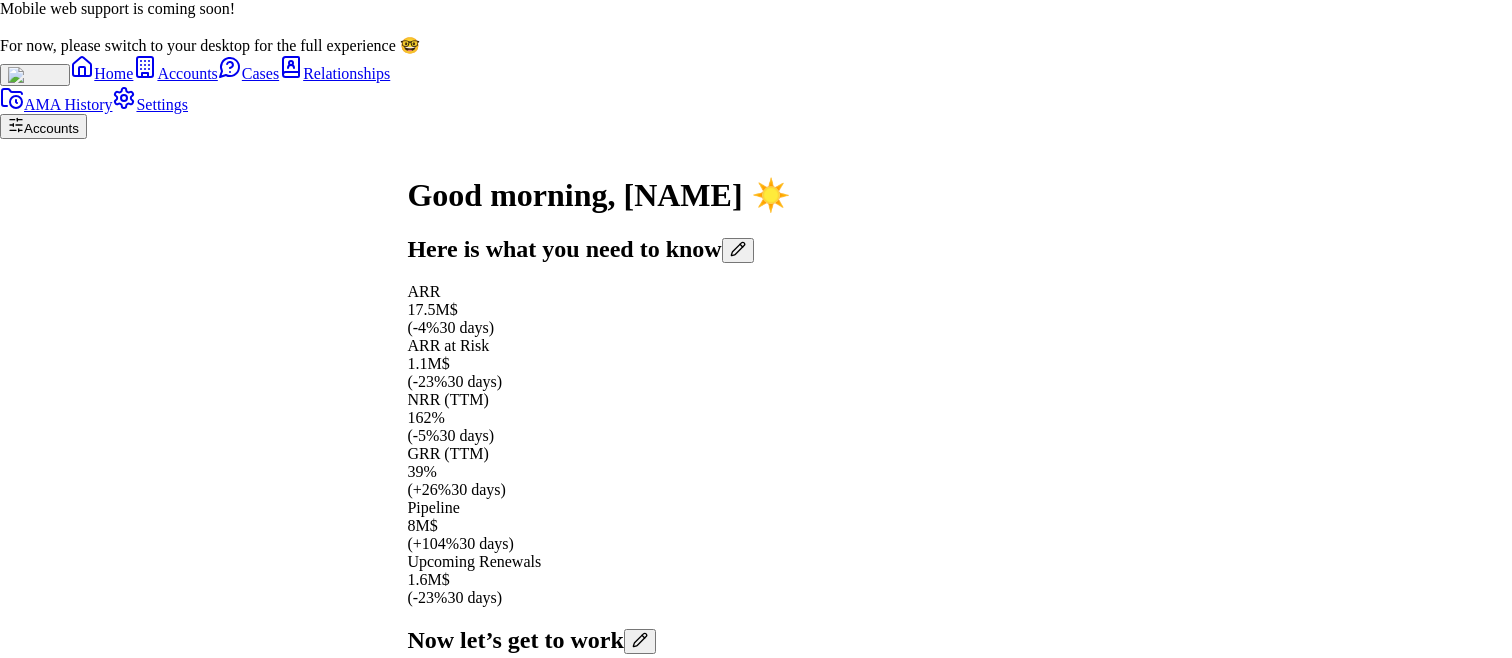 click on "NRR (TTM)" at bounding box center (20, 1765) 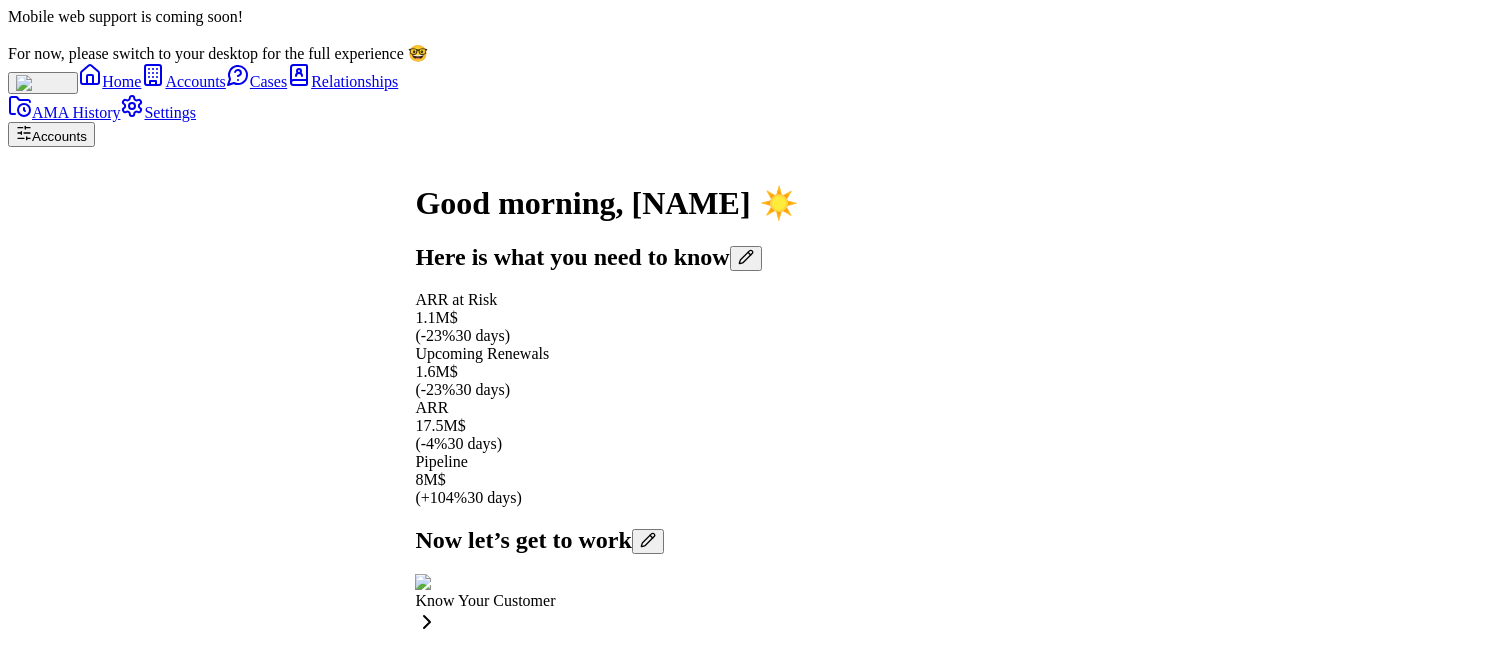 scroll, scrollTop: 0, scrollLeft: 0, axis: both 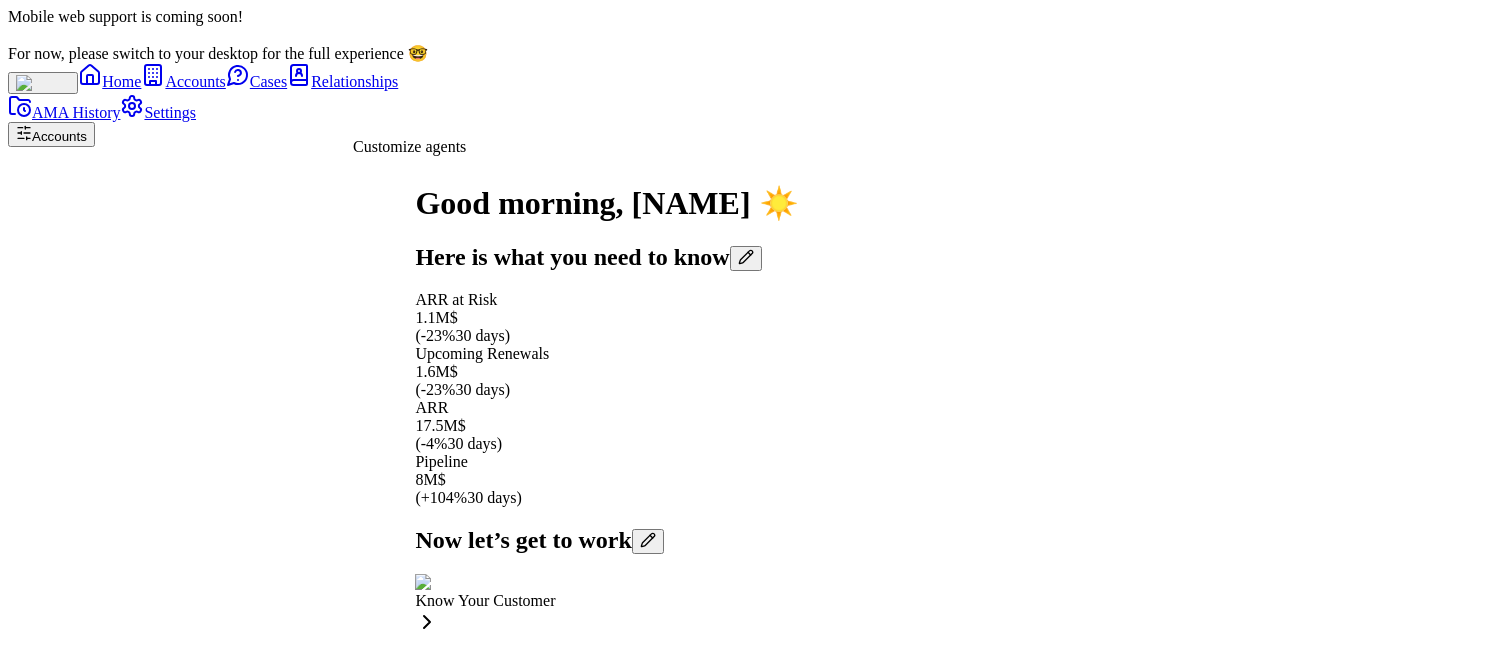 click at bounding box center [648, 541] 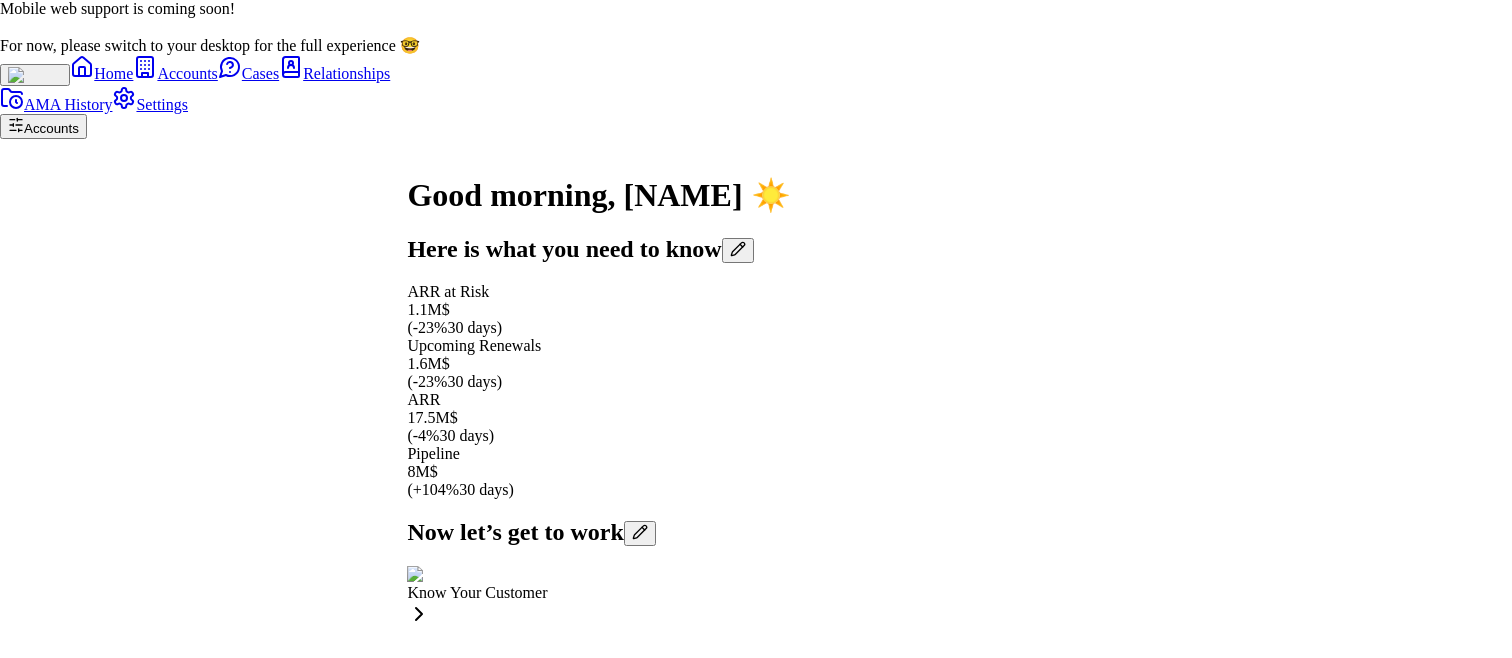 click on "Growth Accelerator" at bounding box center [20, 1624] 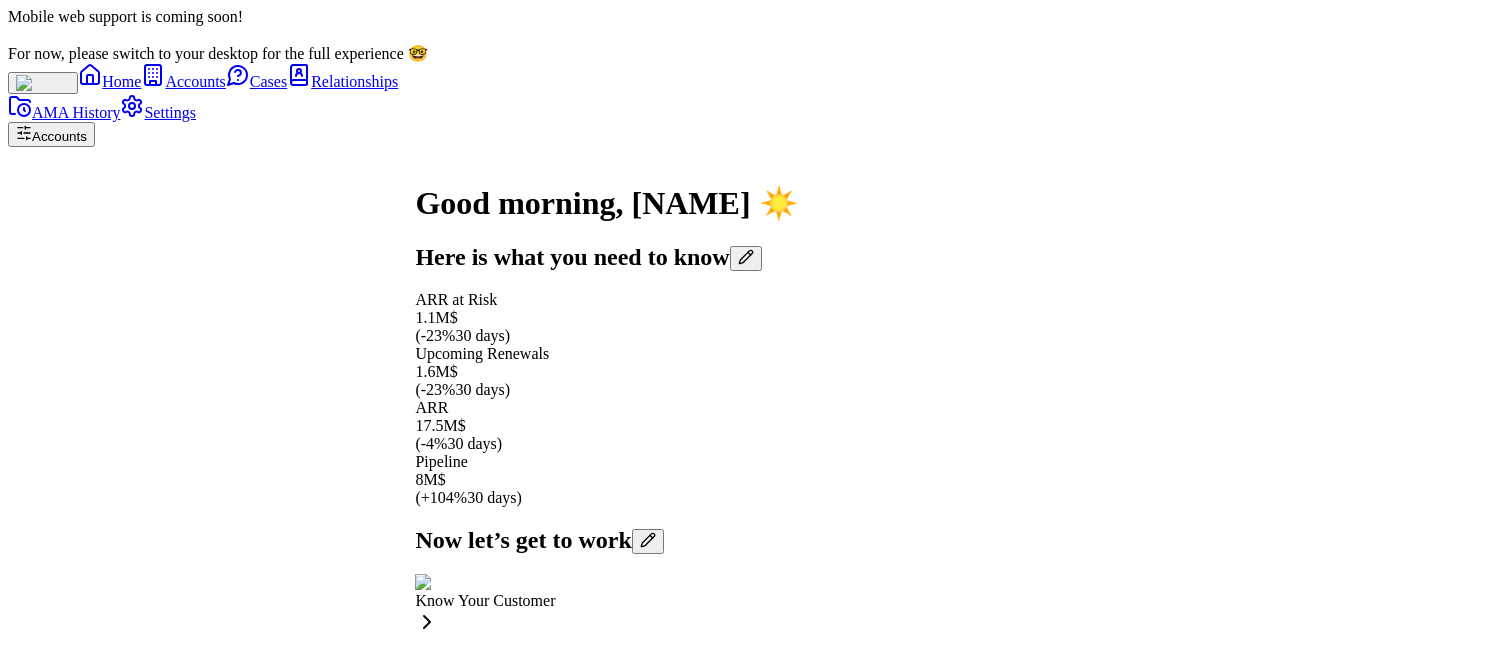 scroll, scrollTop: 0, scrollLeft: 0, axis: both 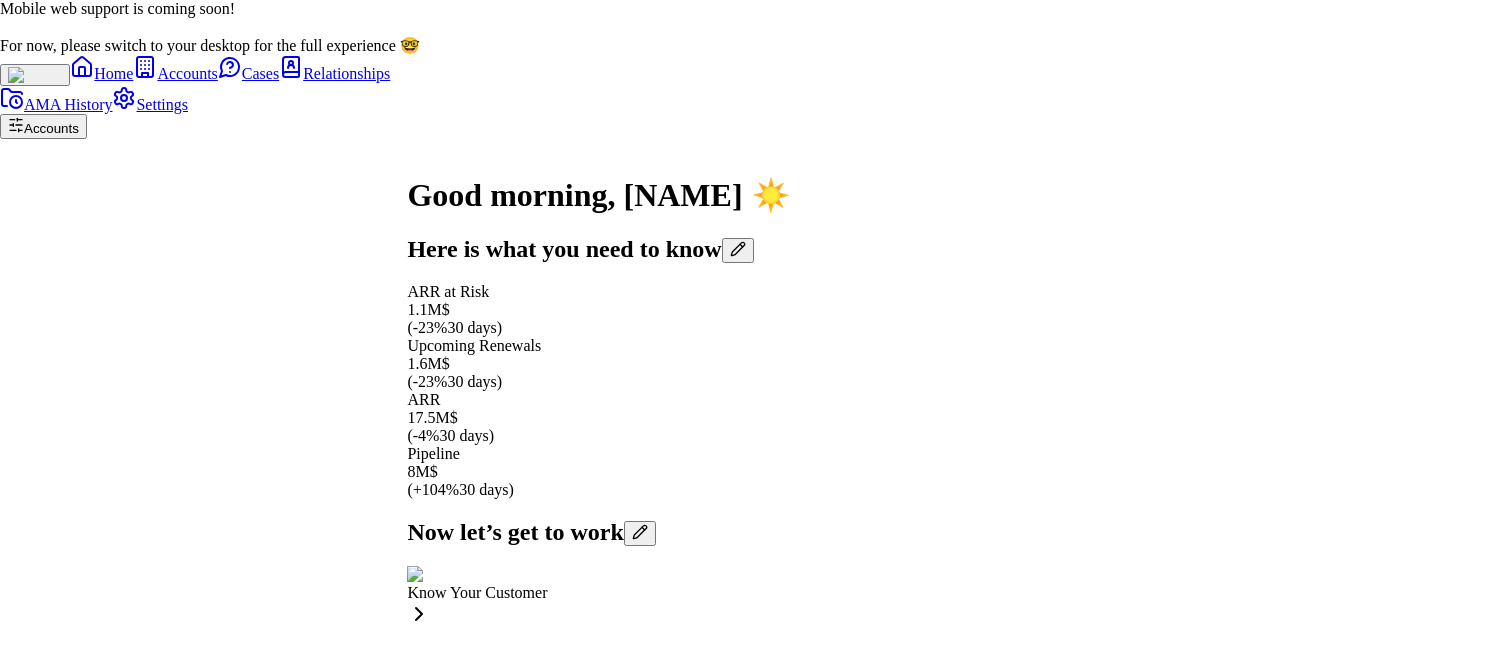 click on "Internal Prep" at bounding box center (8, 1118) 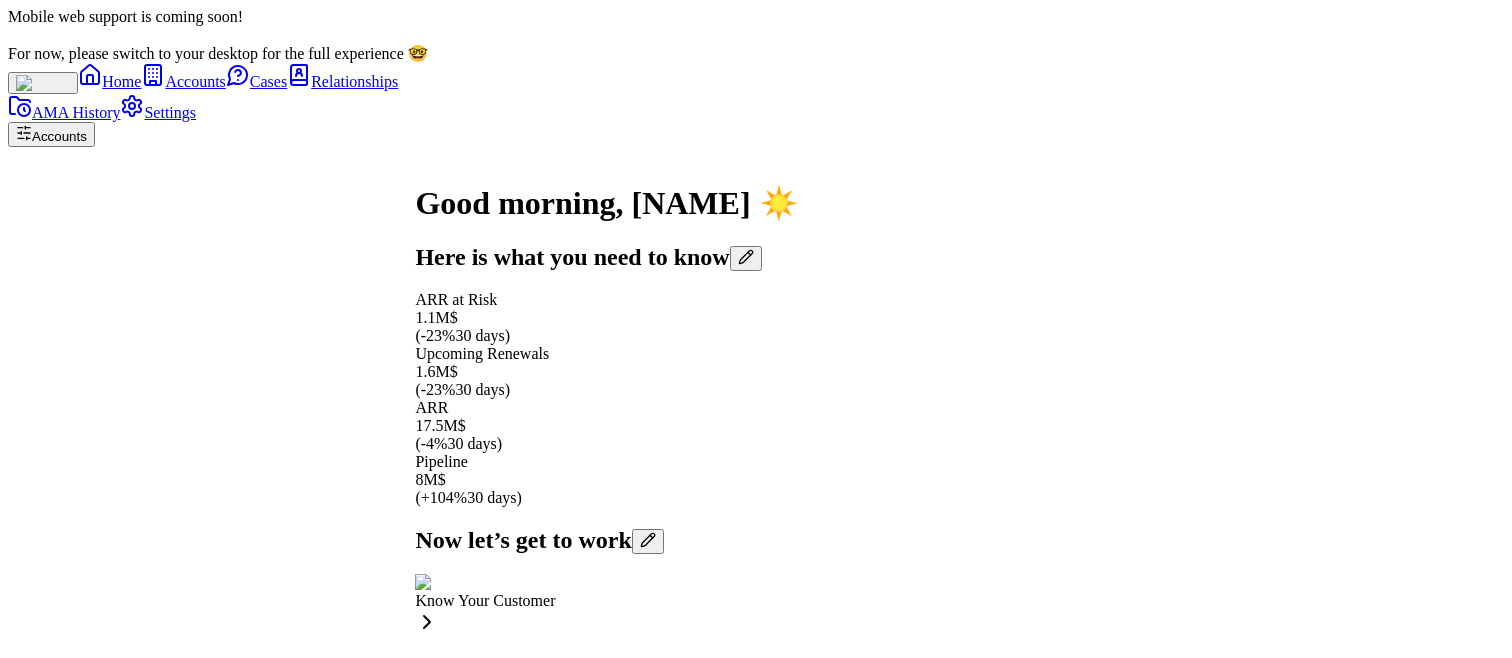 scroll, scrollTop: 0, scrollLeft: 0, axis: both 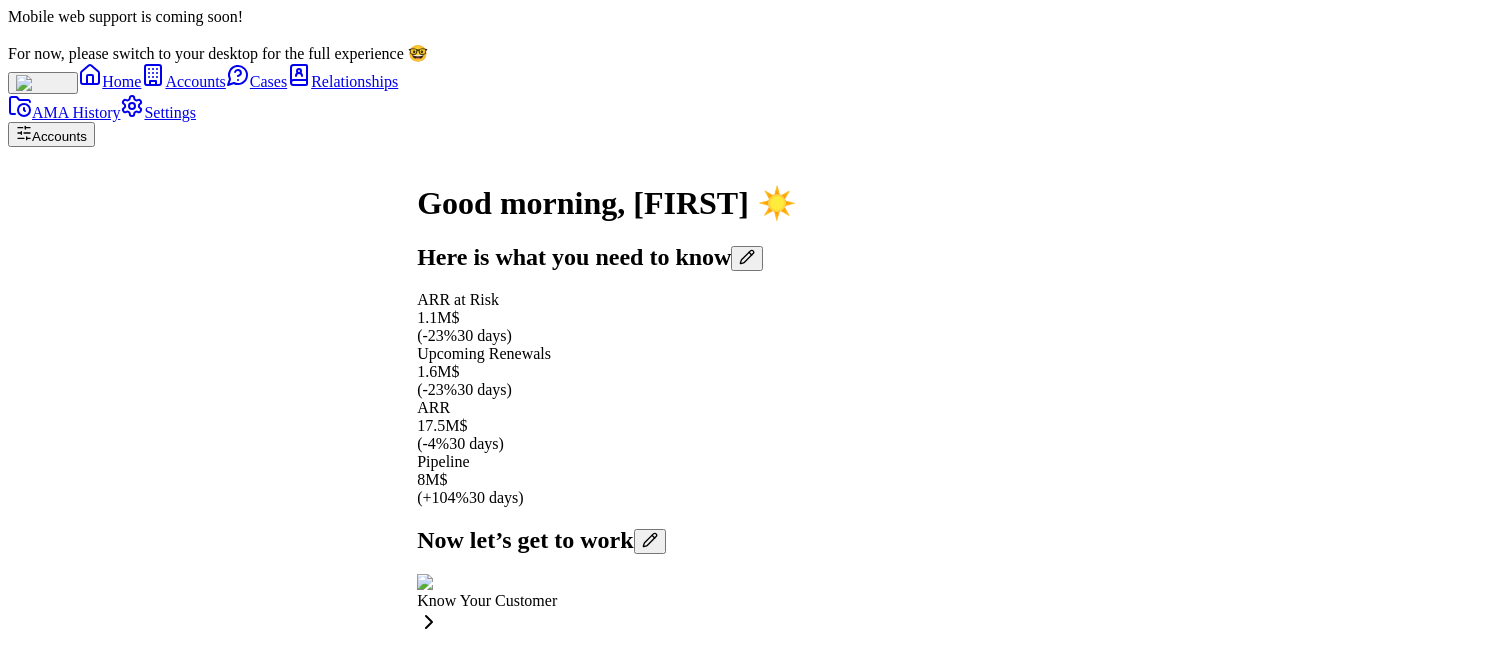 click on "Good morning , [FIRST] ☀️ Here is what you need to know ARR at Risk 1.1M$ ( -23% 30 days) Upcoming Renewals 1.6M$ ( -23% 30 days) ARR 17.5M$ ( -4% 30 days) Pipeline 8M$ ( +104% 30 days) Now let’s get to work Know Your Customer Growth Accelerator Risks Buster NeverDrop Market Intelligence Create Your Own" at bounding box center [607, 653] 